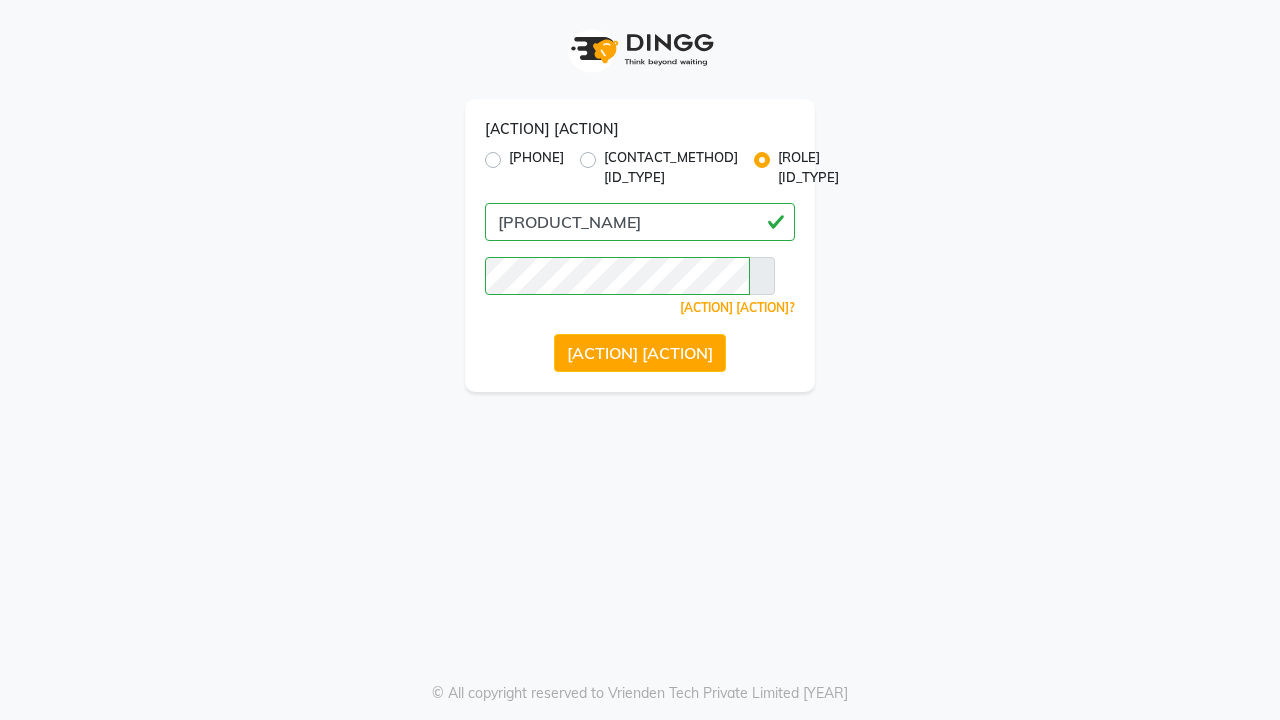 scroll, scrollTop: 0, scrollLeft: 0, axis: both 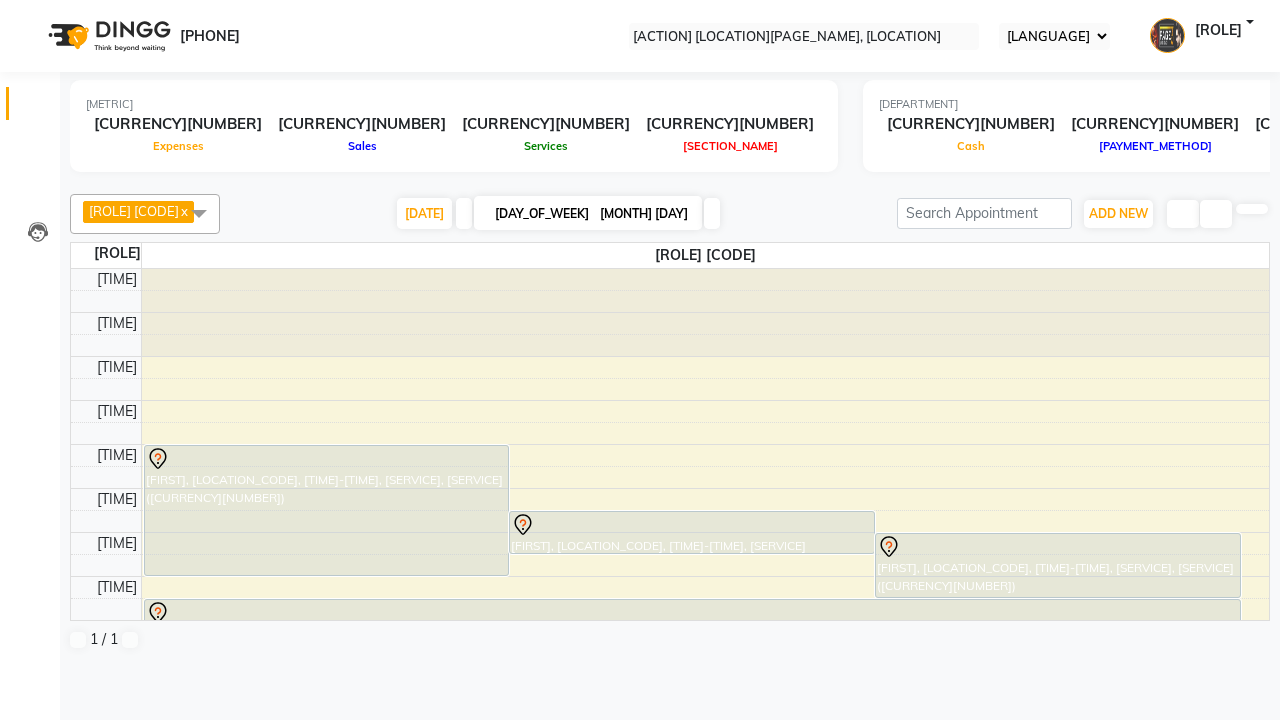 click at bounding box center (31, 8) 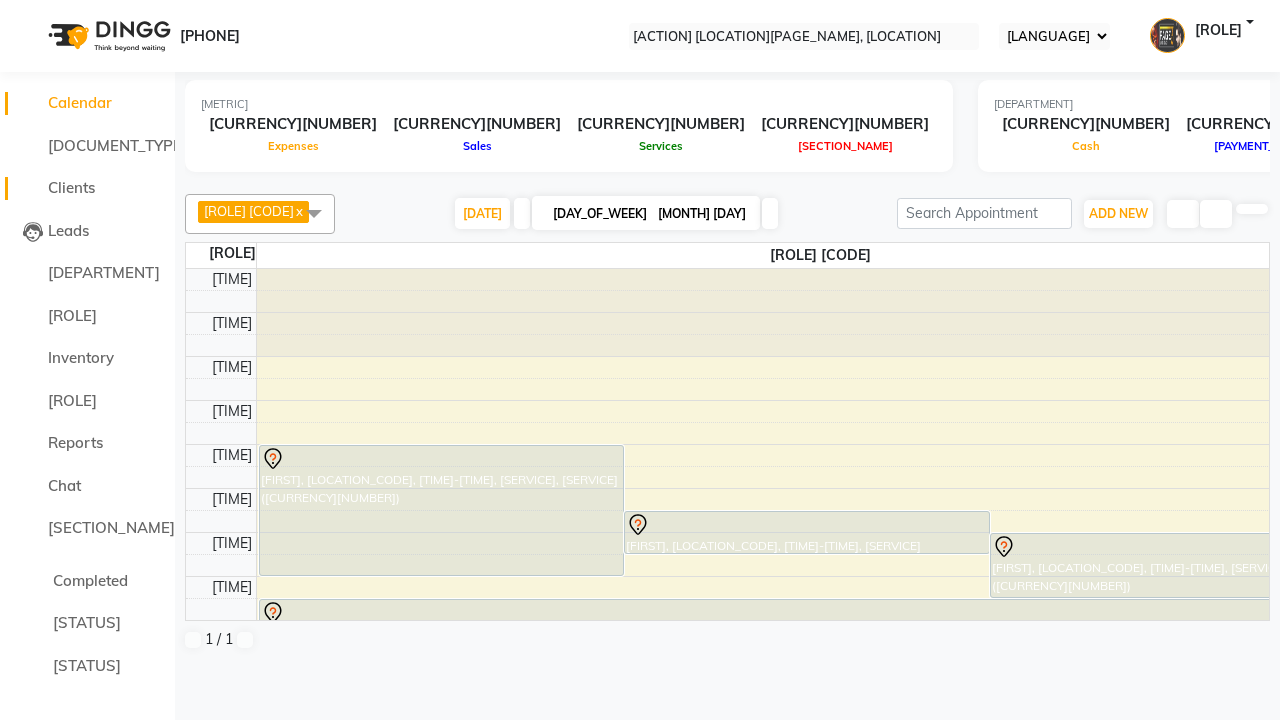 click on "Clients" at bounding box center [71, 187] 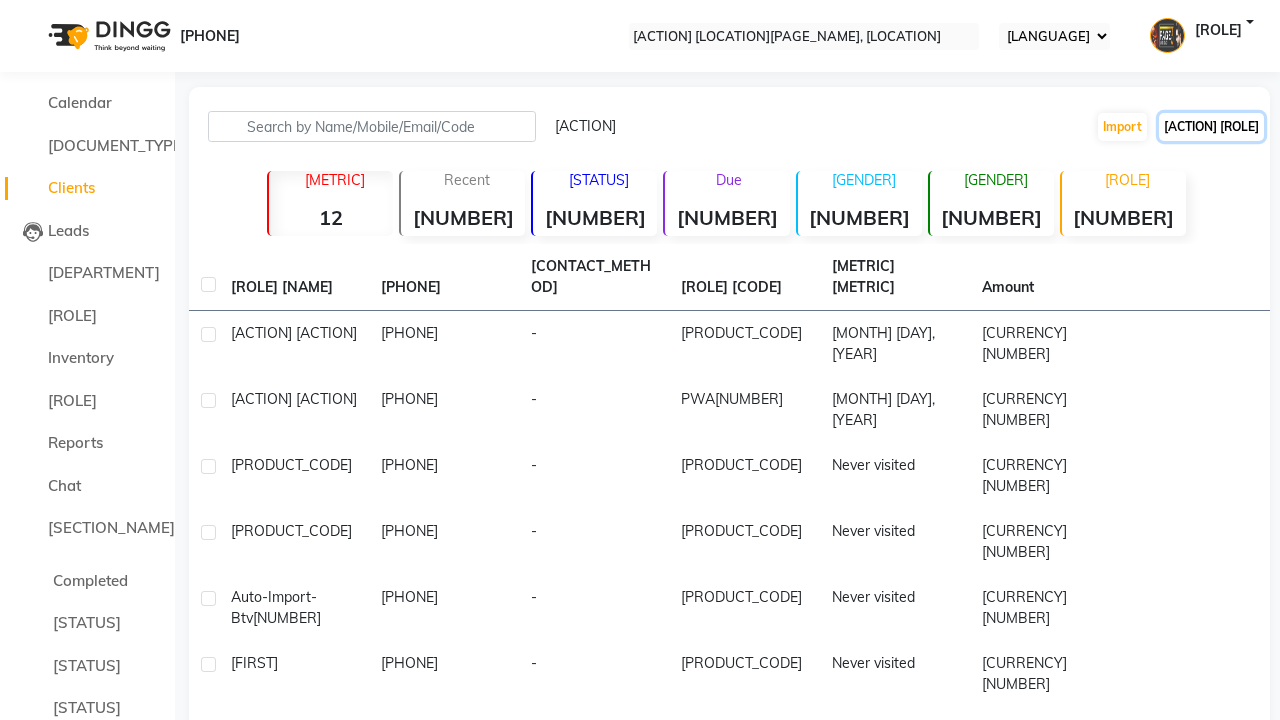 click on "[ACTION] [ROLE]" at bounding box center (1211, 127) 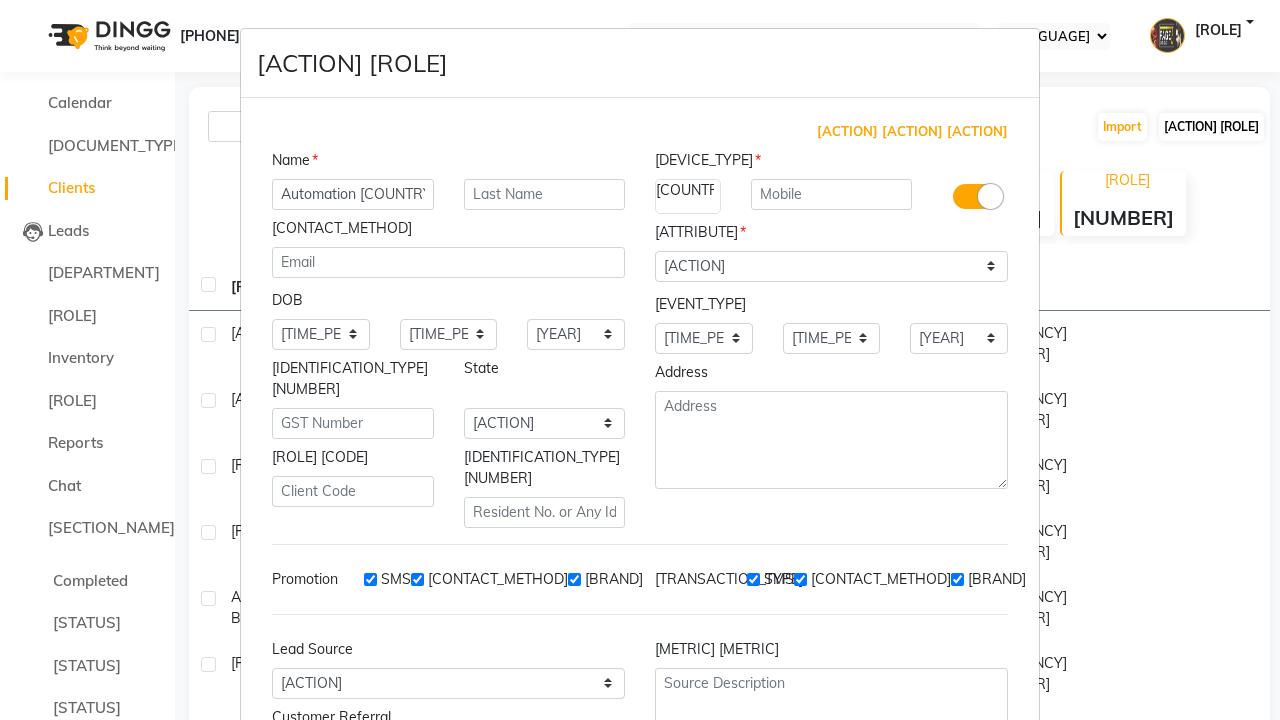 type on "Automation [COUNTRY]" 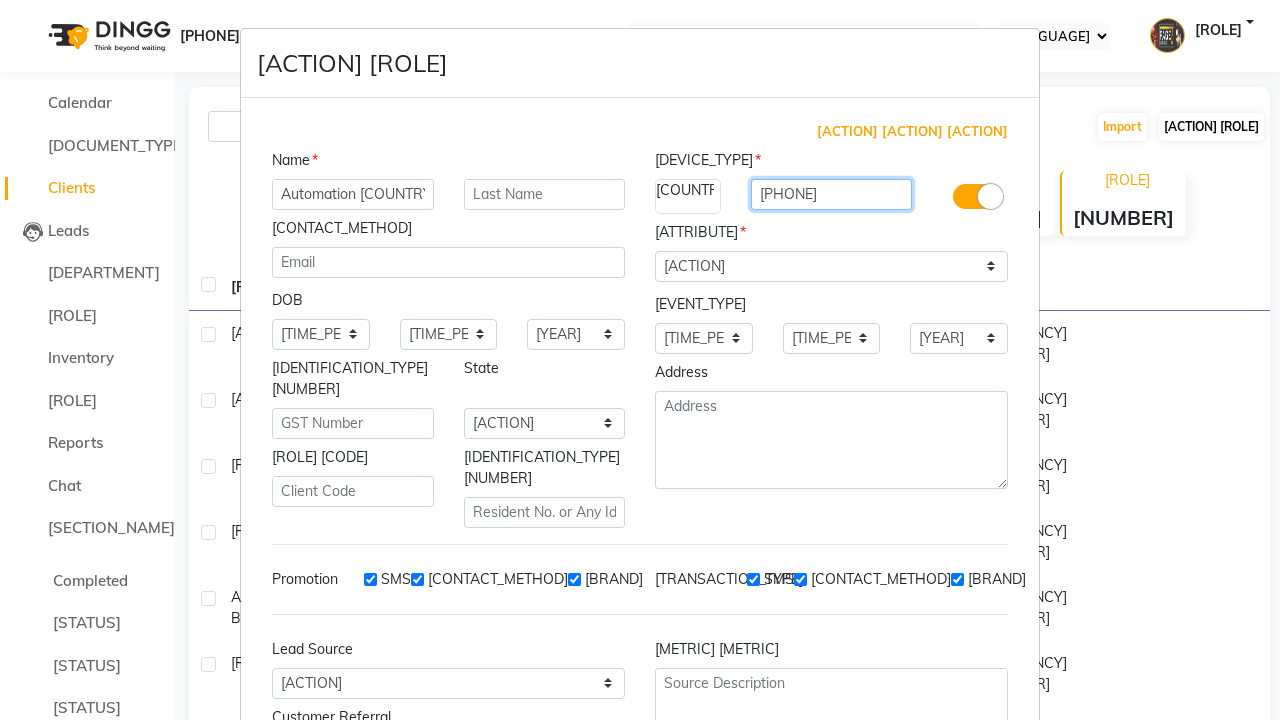 type on "[PHONE]" 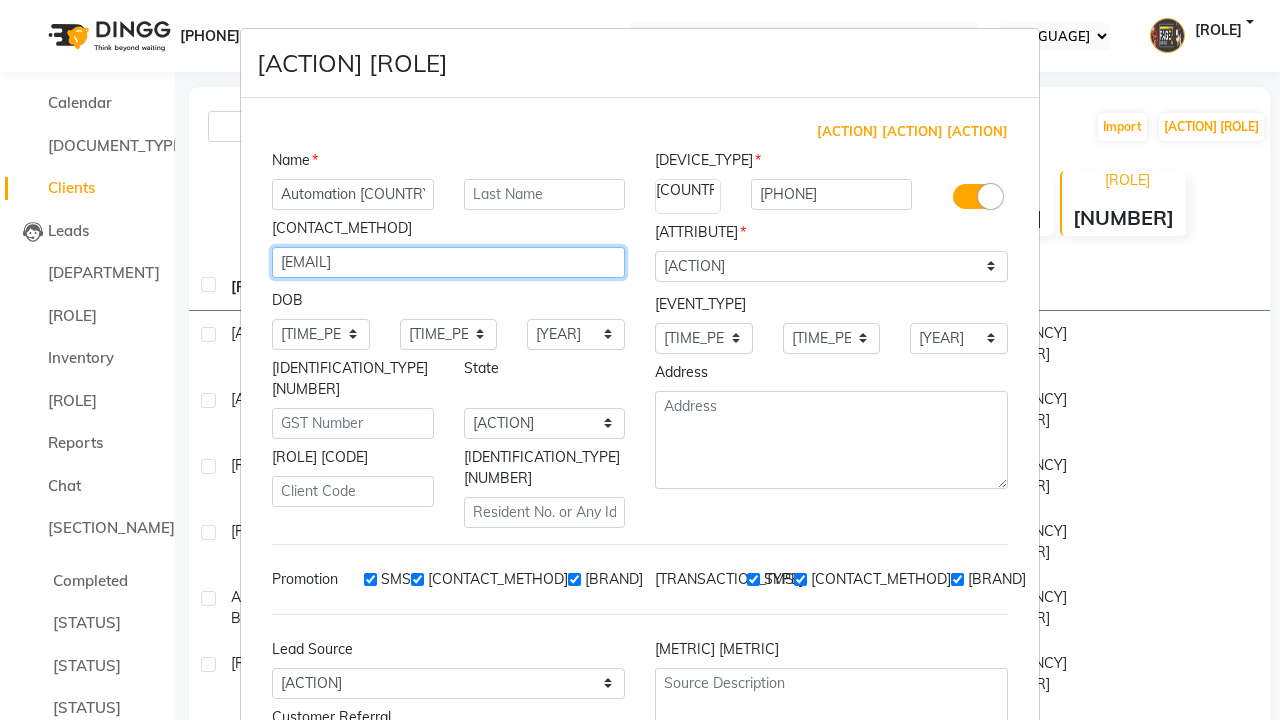 type on "[EMAIL]" 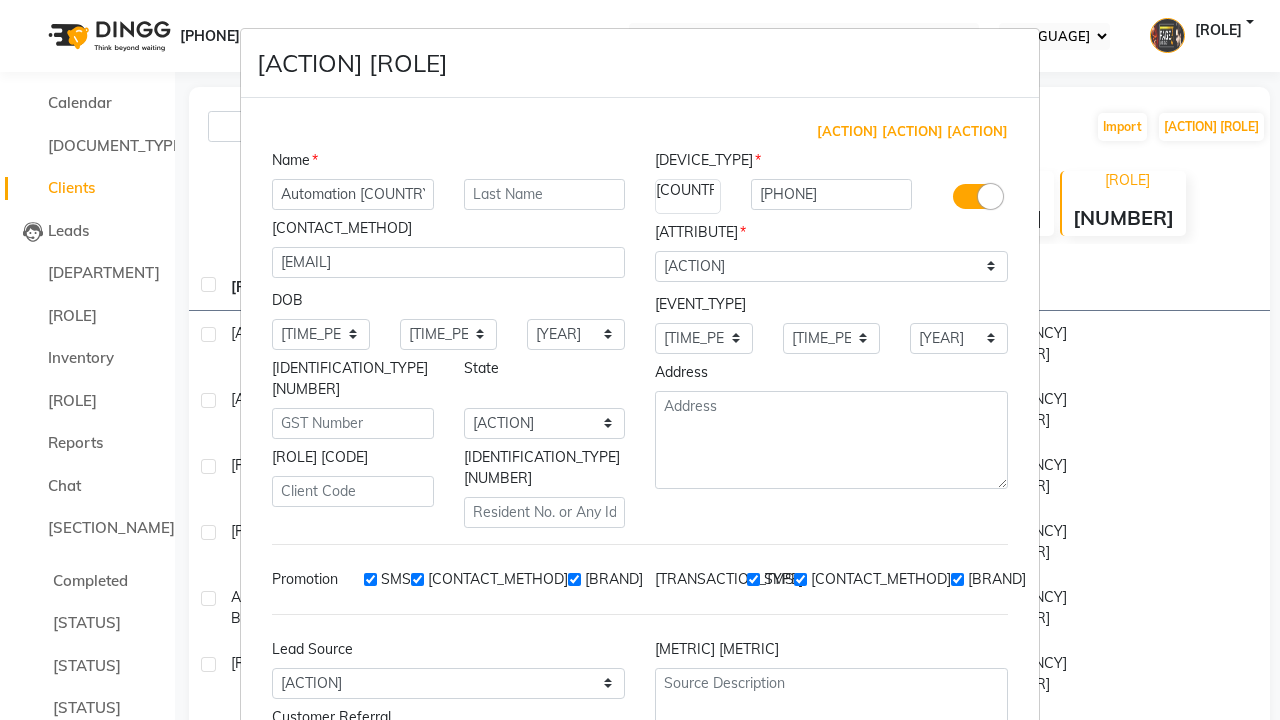 click on "[ACTION]" at bounding box center [890, 825] 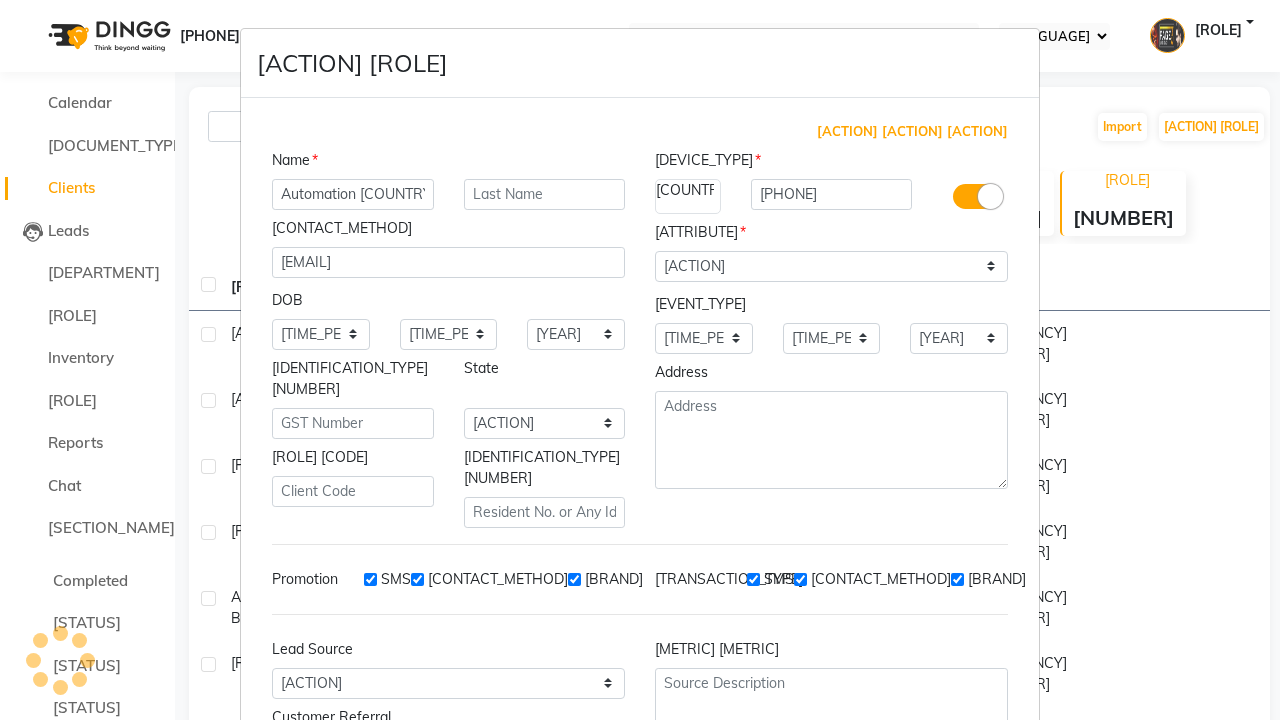 scroll, scrollTop: 129, scrollLeft: 0, axis: vertical 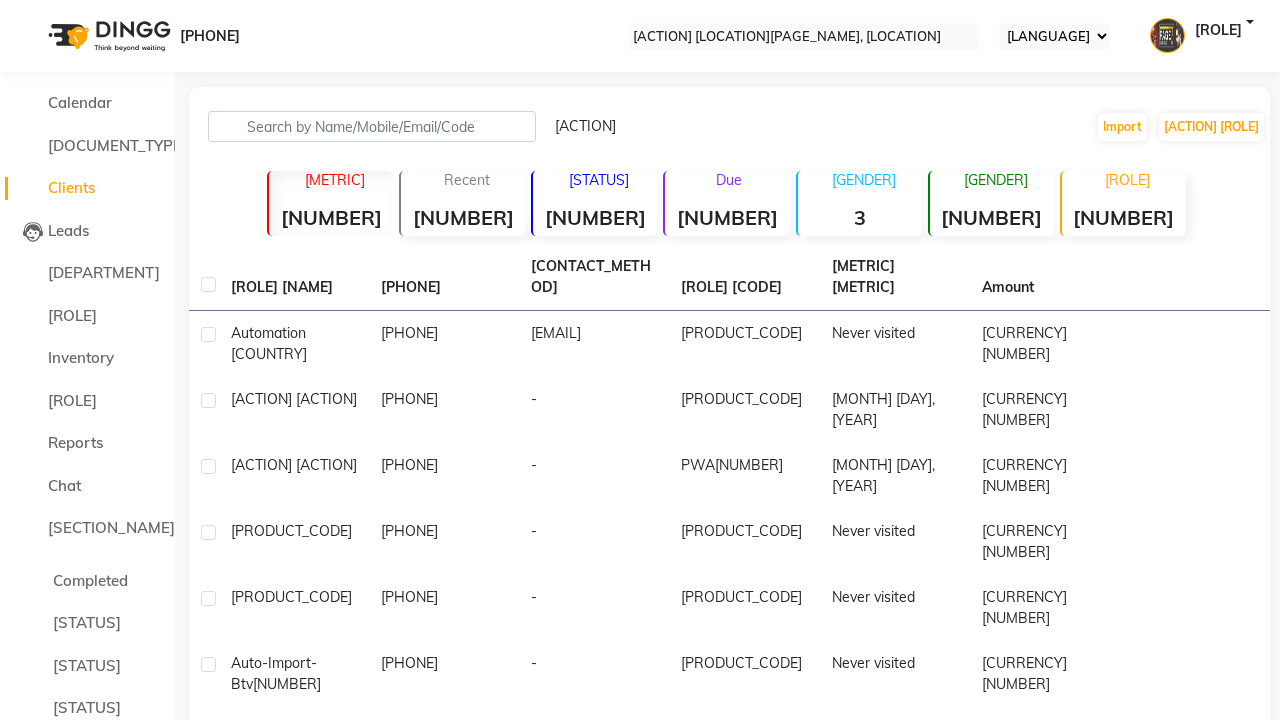click on "[ACTION] [ACTION] [ACTION] [ACTION]." at bounding box center [640, 1088] 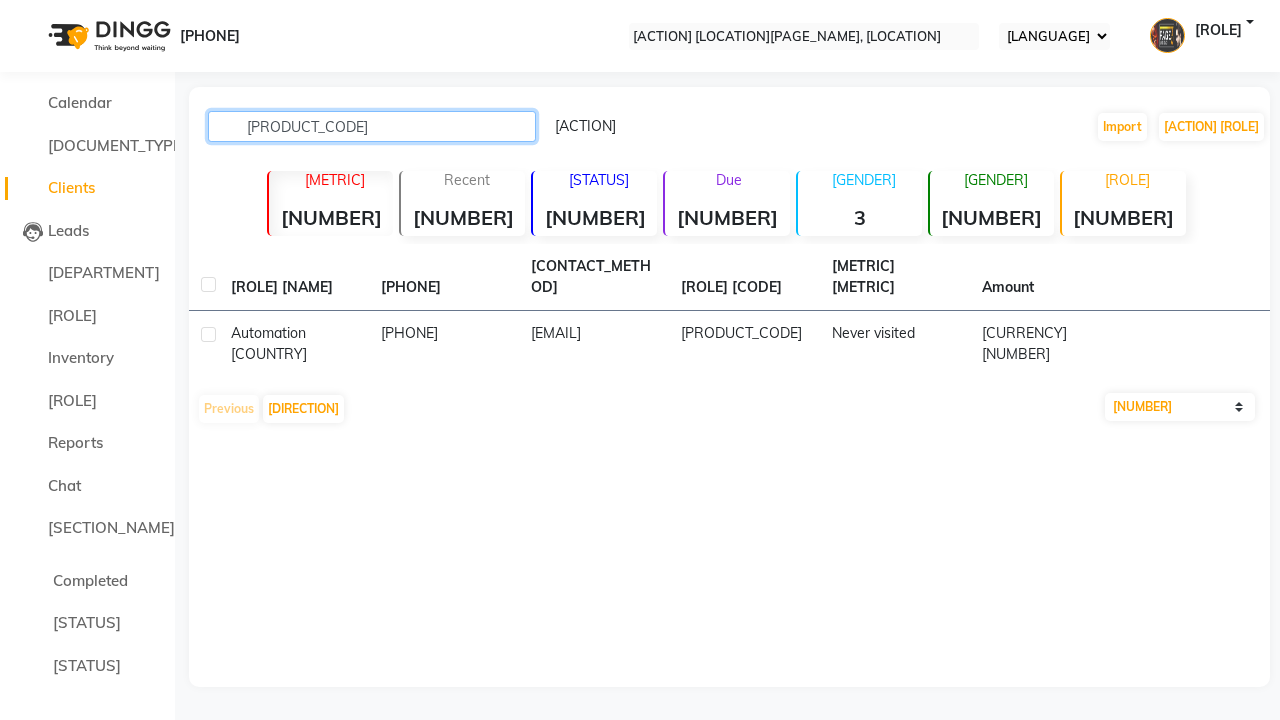 type on "[PRODUCT_CODE]" 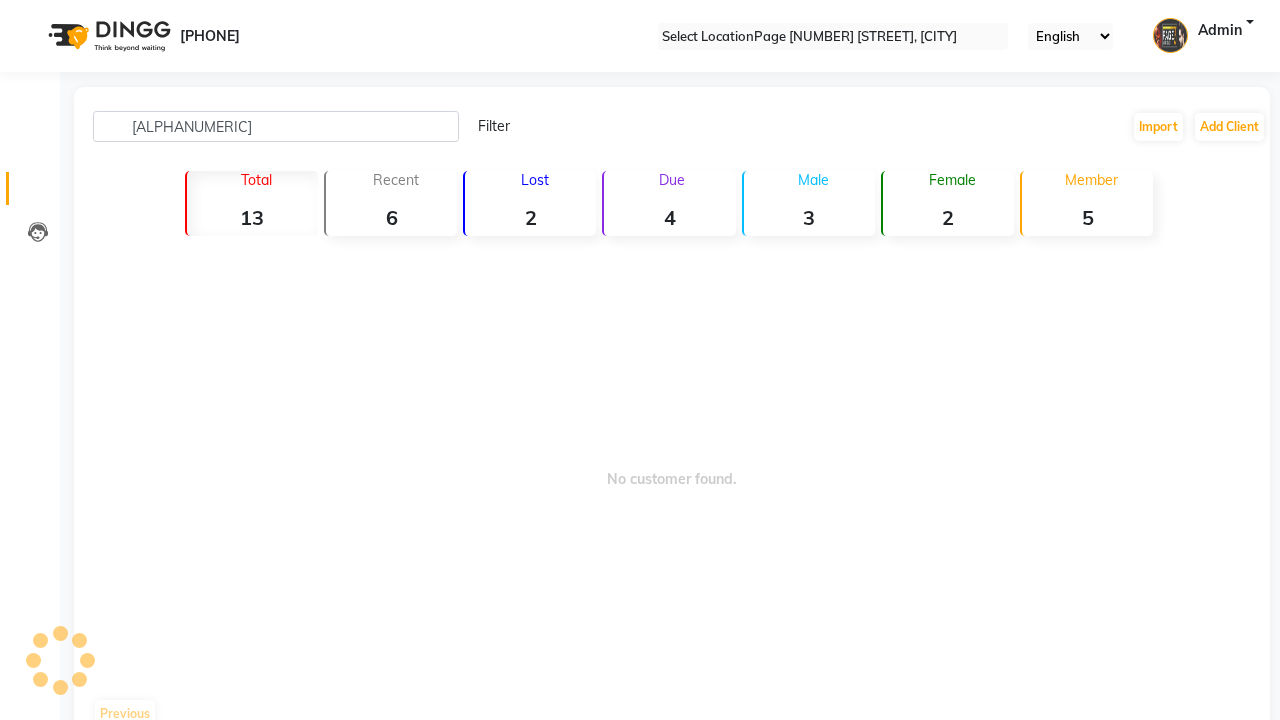 scroll, scrollTop: 0, scrollLeft: 0, axis: both 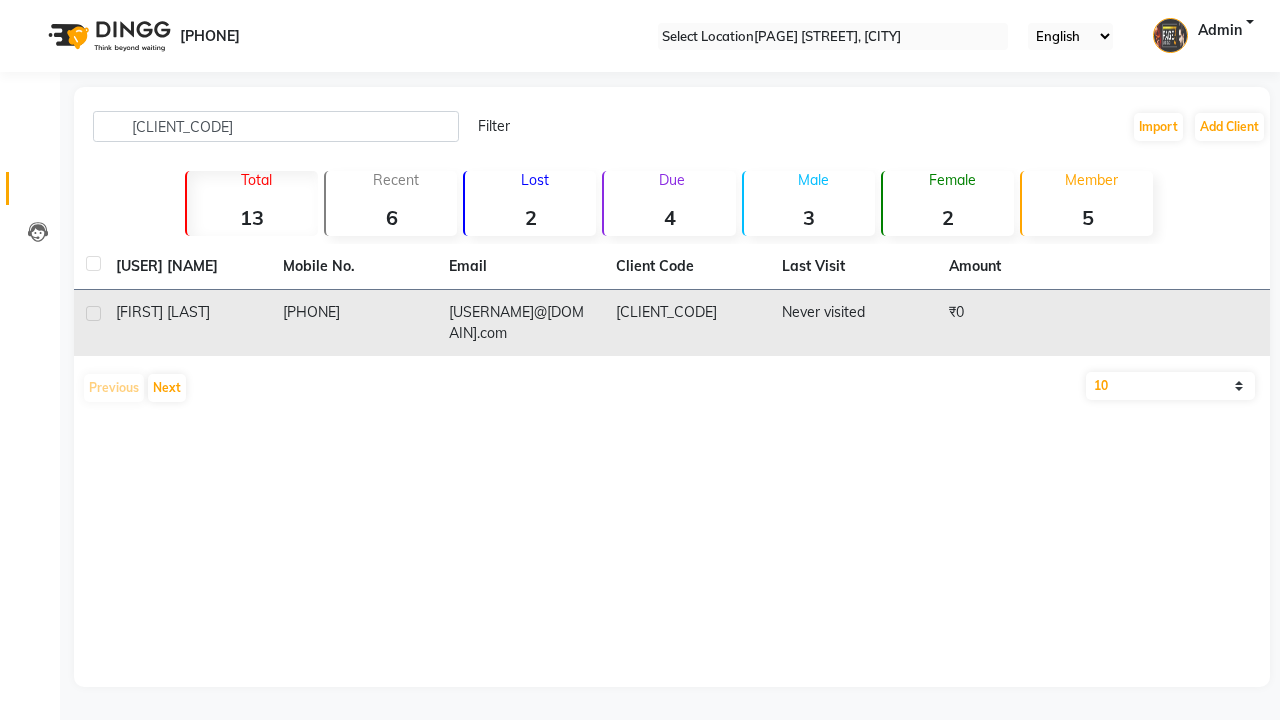 click at bounding box center (93, 313) 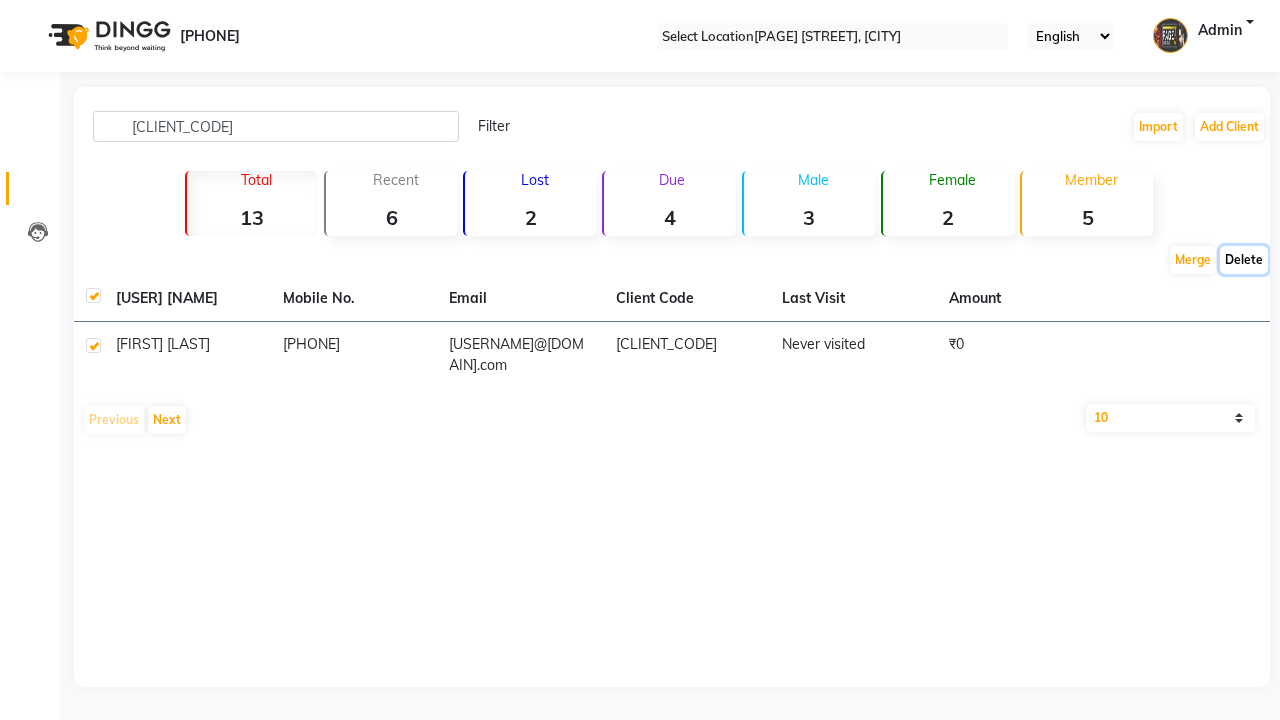 click on "Delete" at bounding box center (1193, 260) 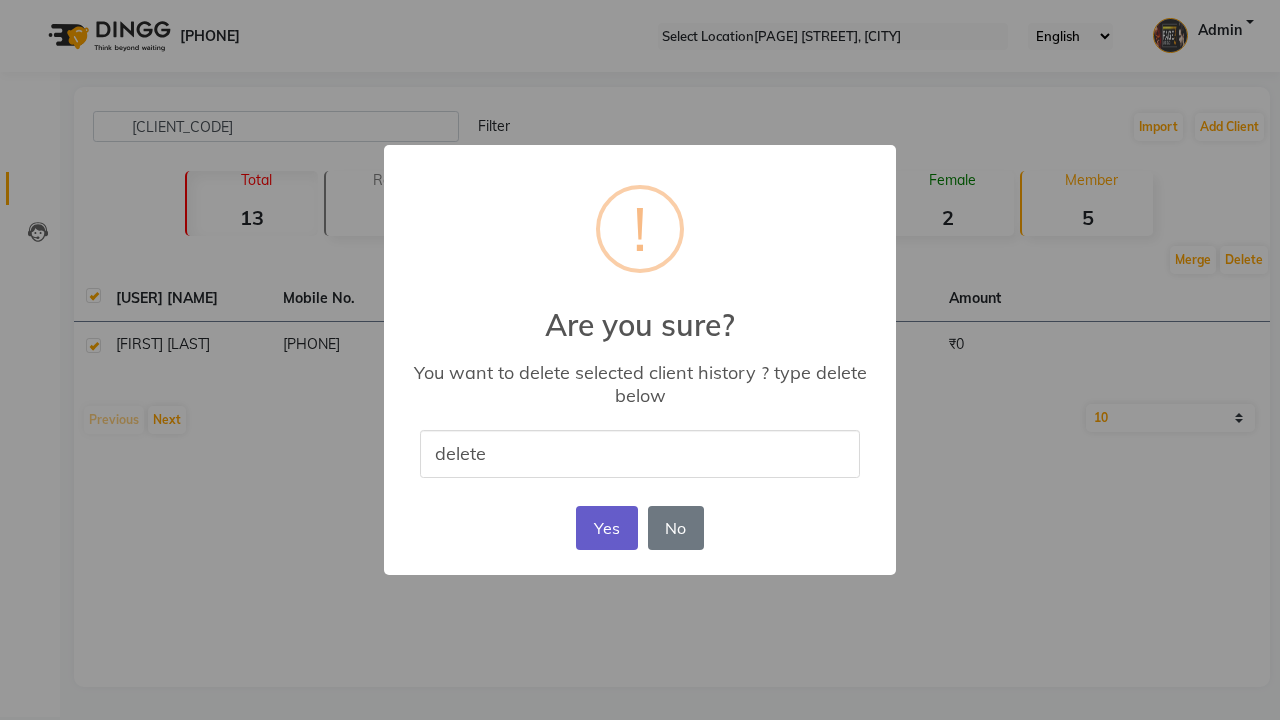 type on "delete" 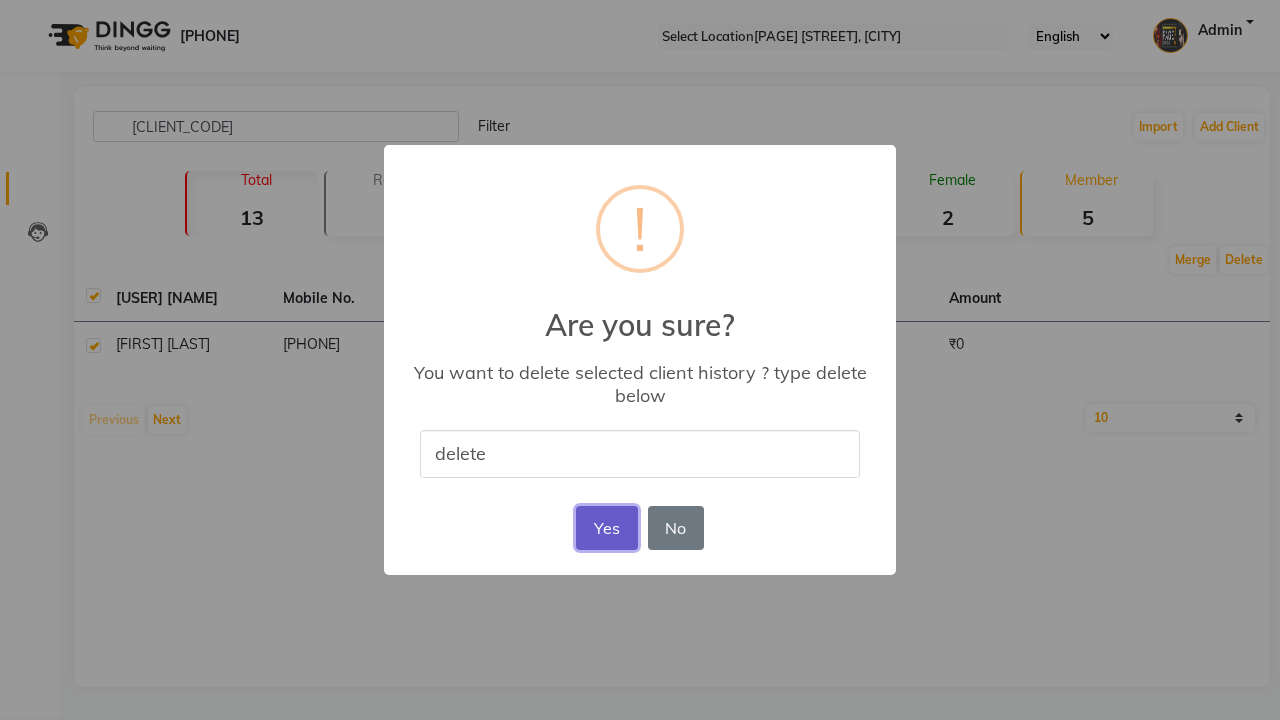 click on "Yes" at bounding box center (606, 528) 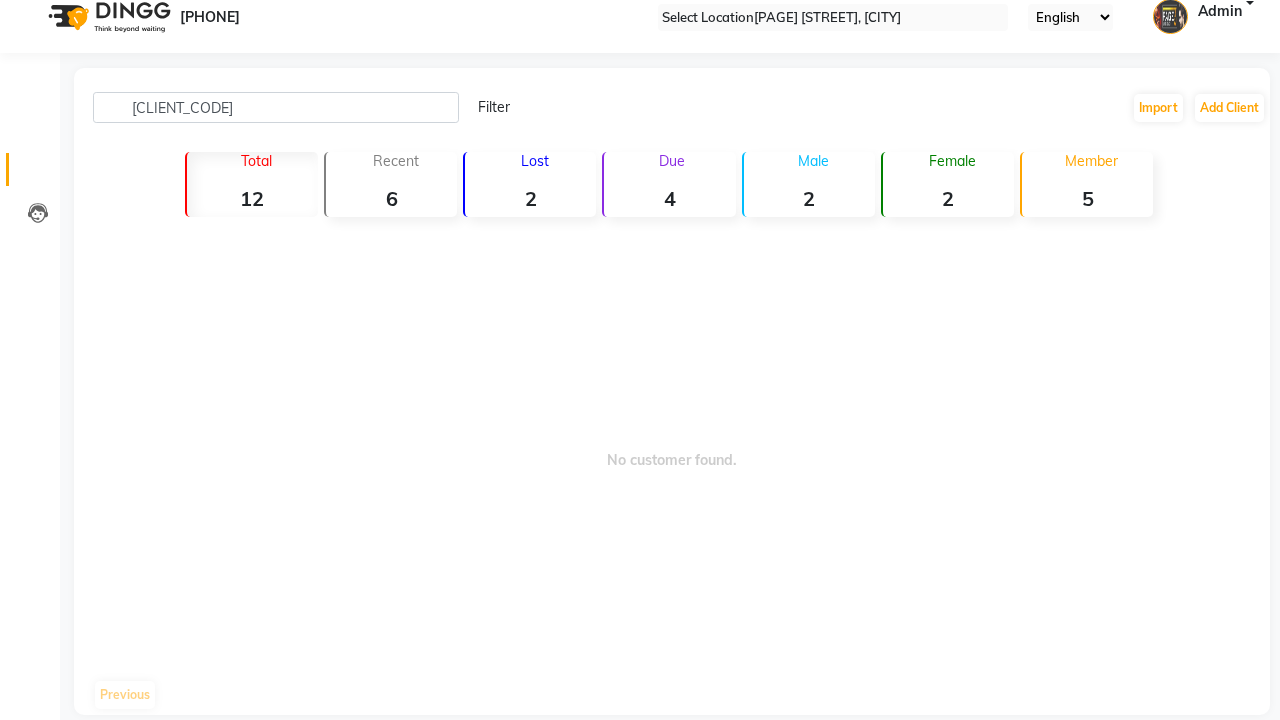 scroll, scrollTop: 0, scrollLeft: 0, axis: both 